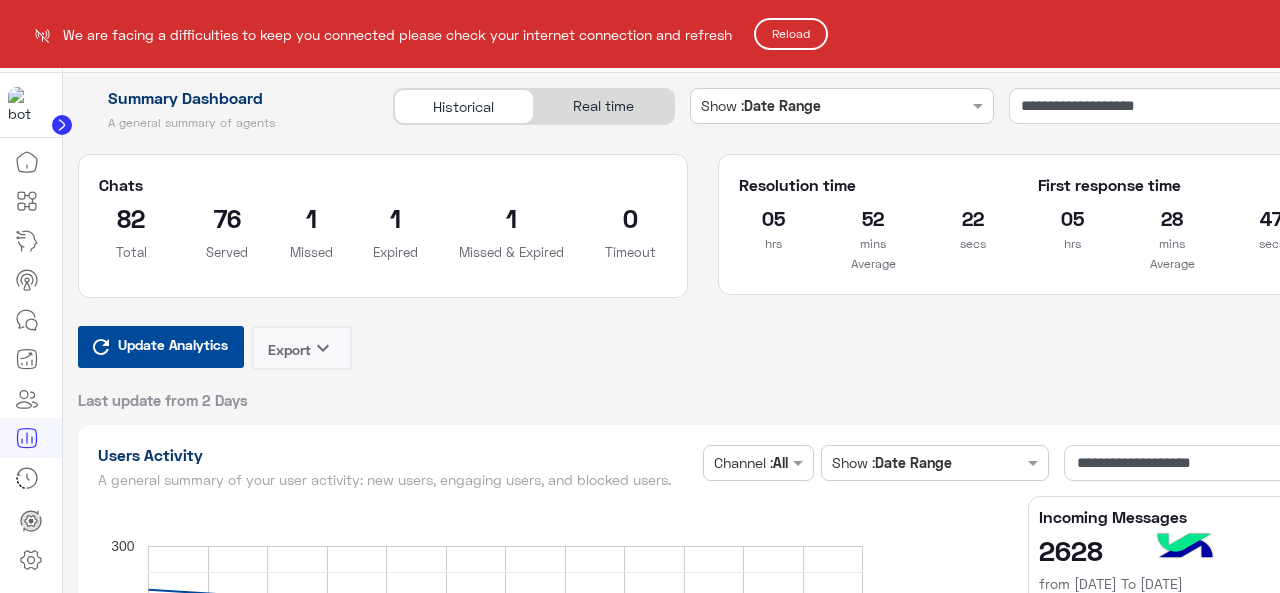 scroll, scrollTop: 0, scrollLeft: 0, axis: both 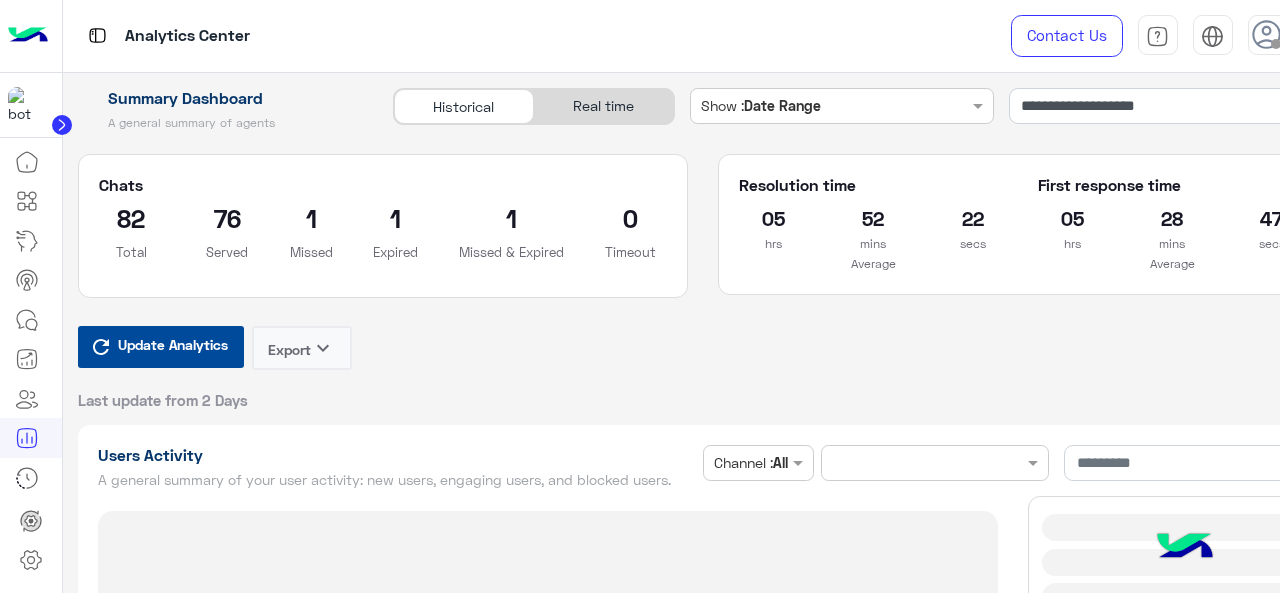 type on "**********" 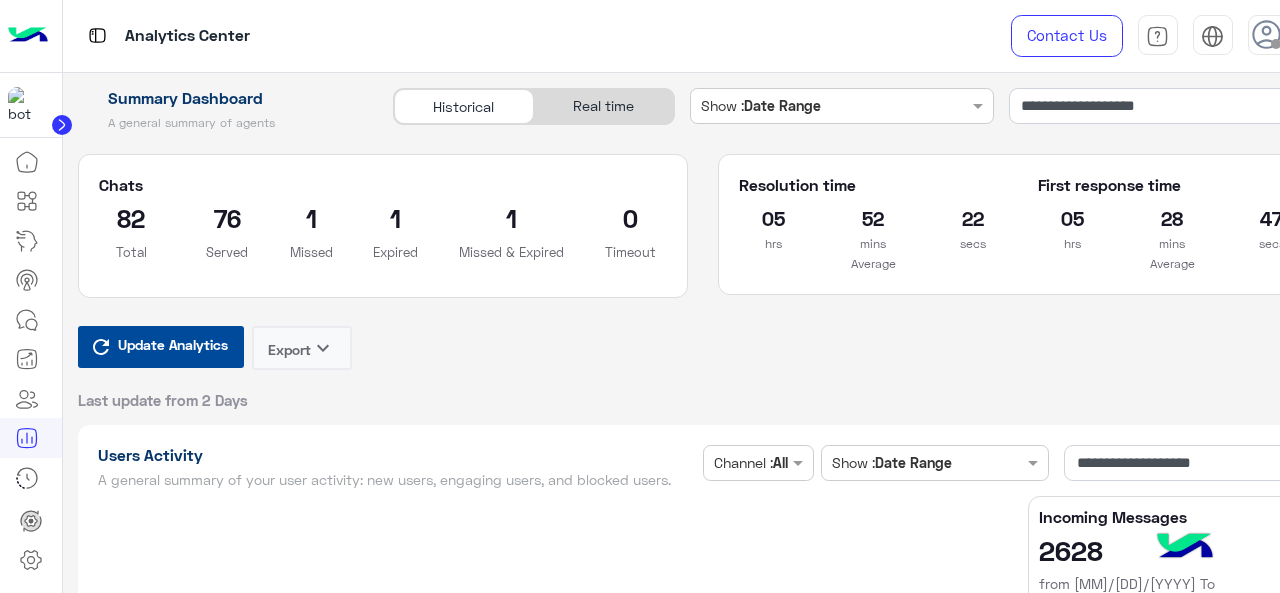 type on "**********" 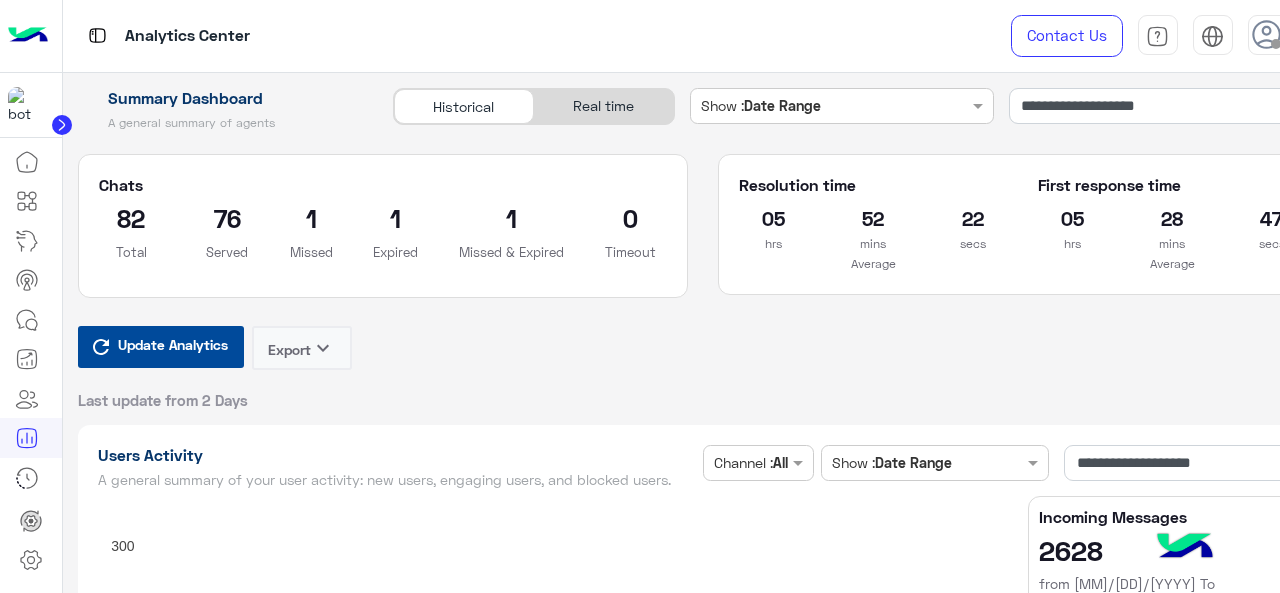 type on "**********" 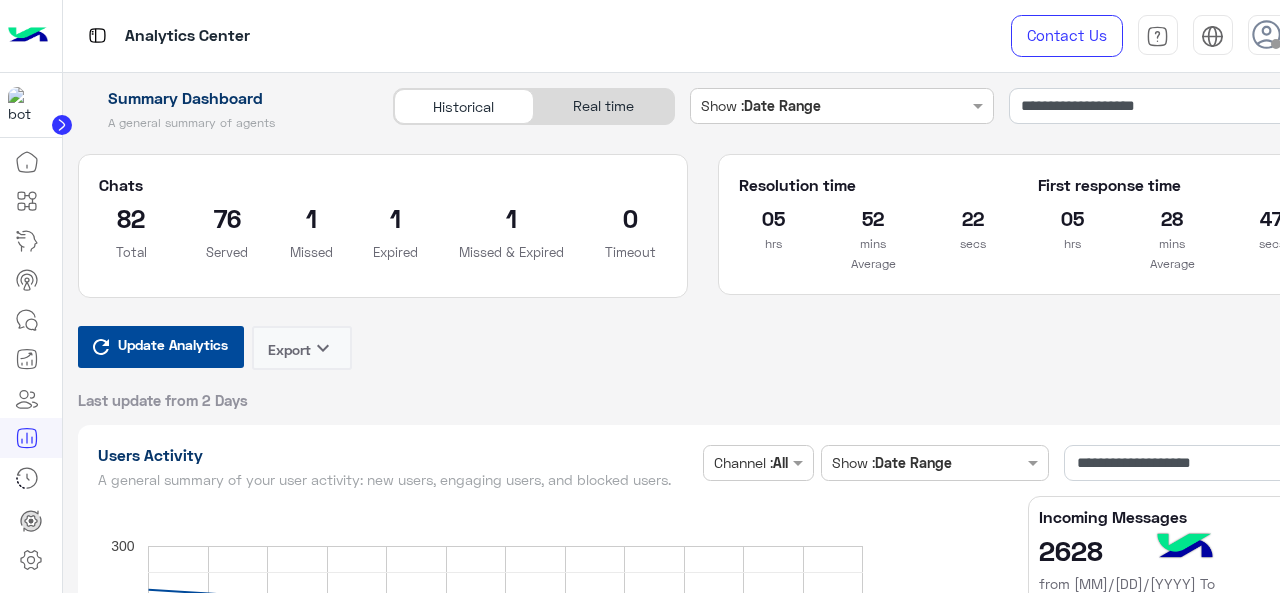 type on "**********" 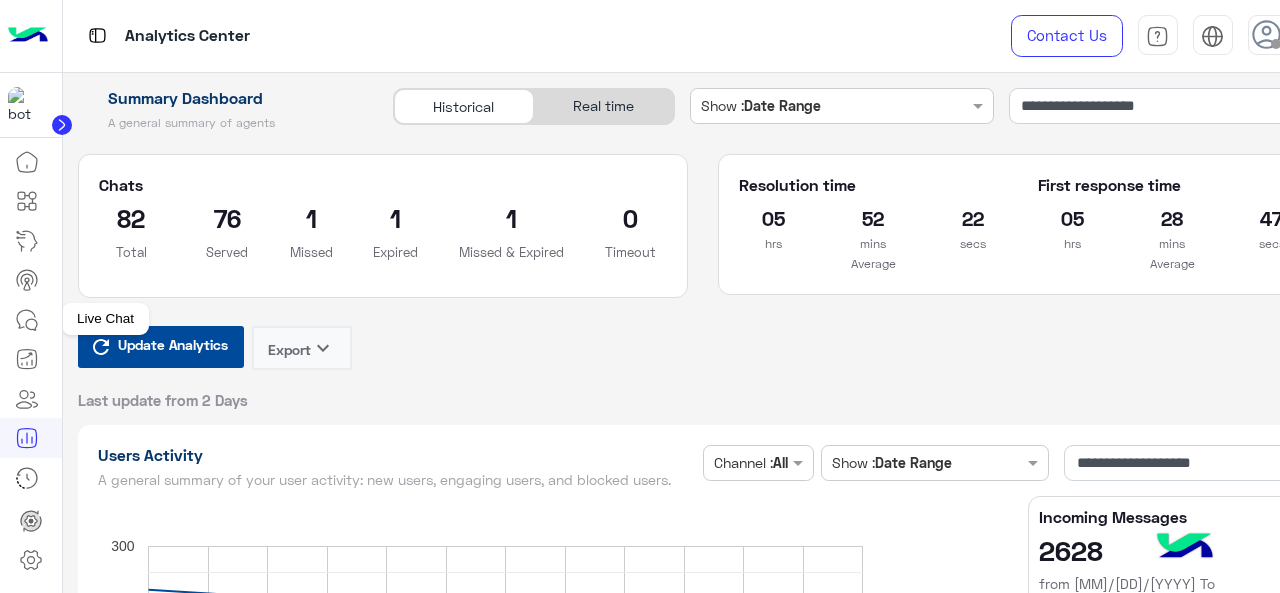 click 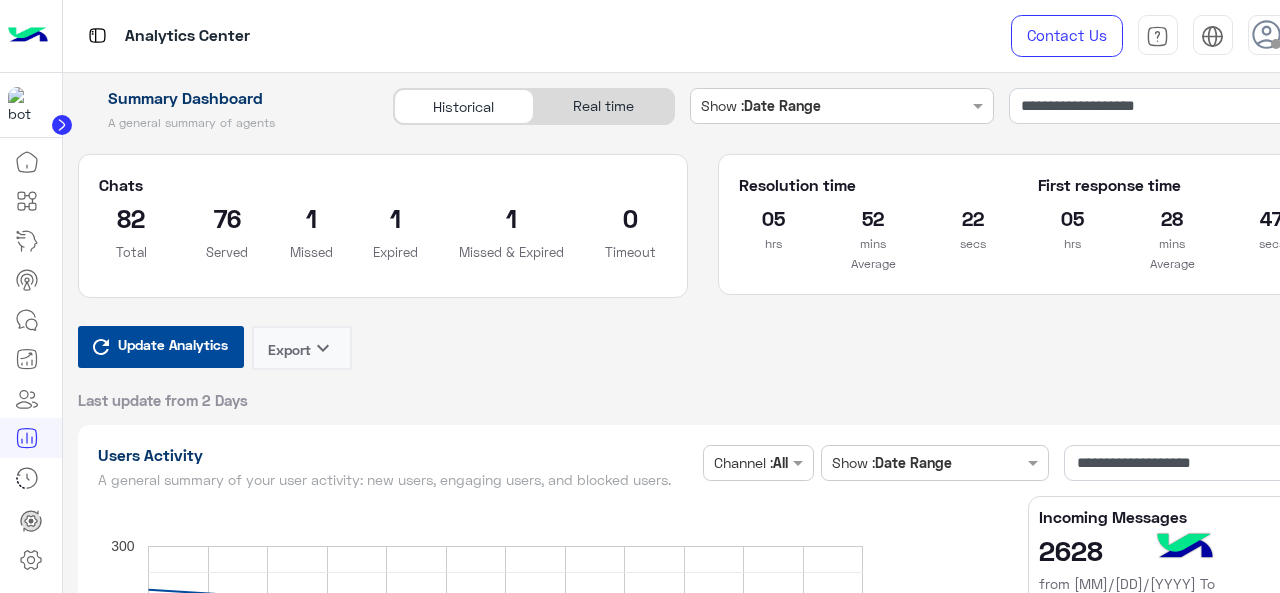 click 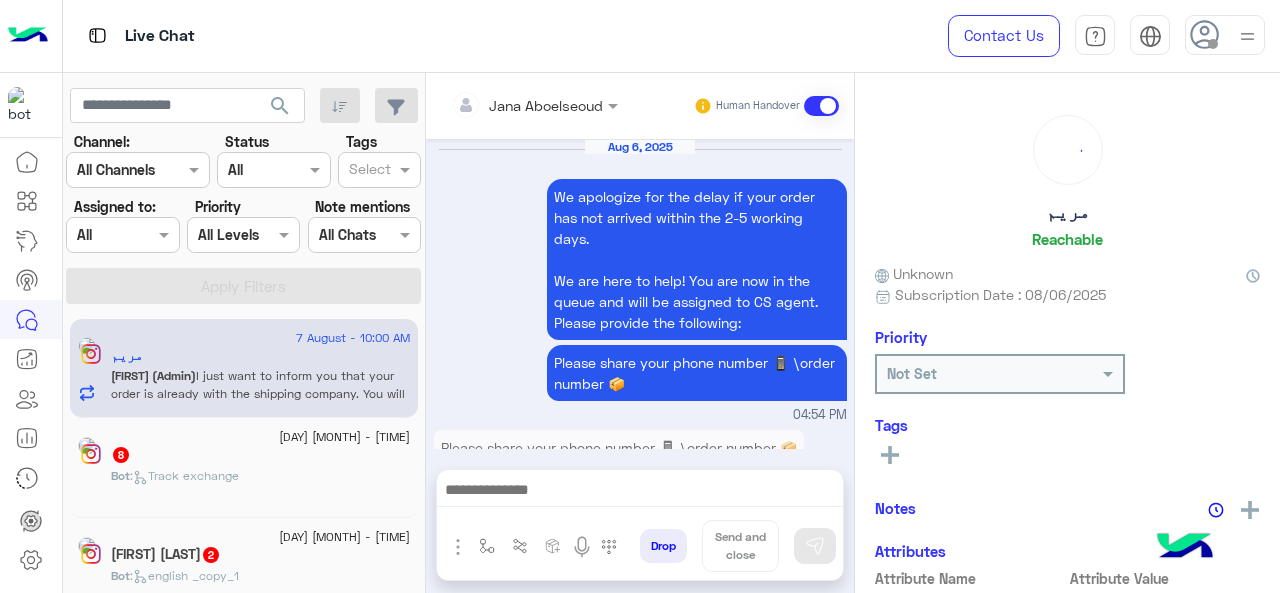 scroll, scrollTop: 807, scrollLeft: 0, axis: vertical 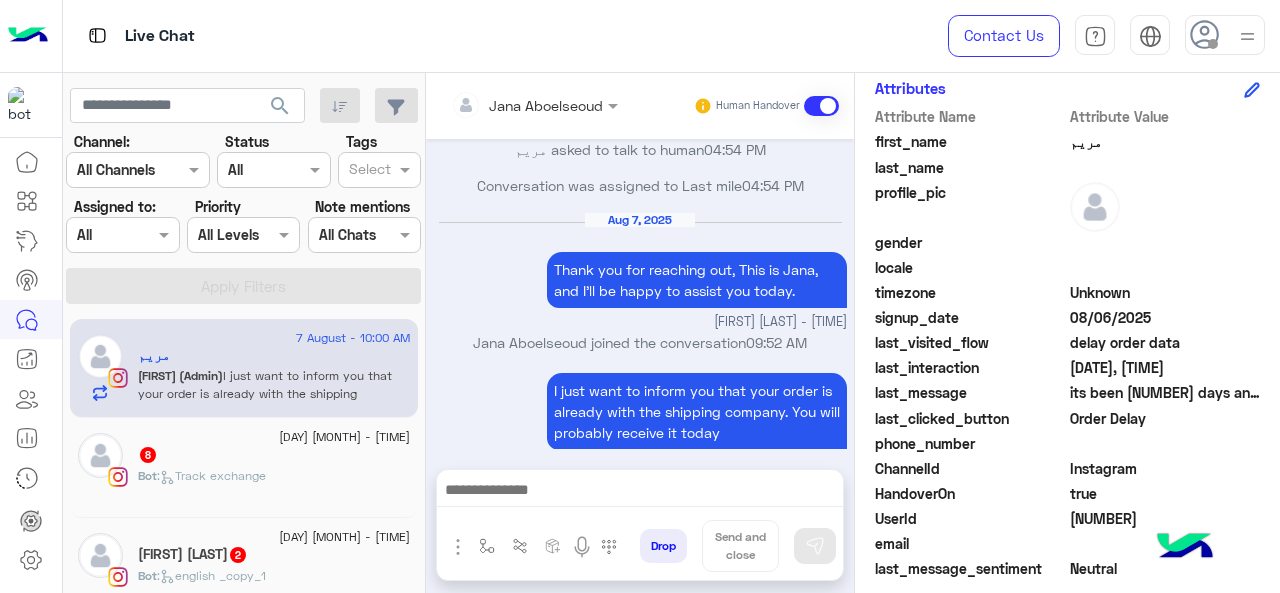 click on "[NUMBER]" 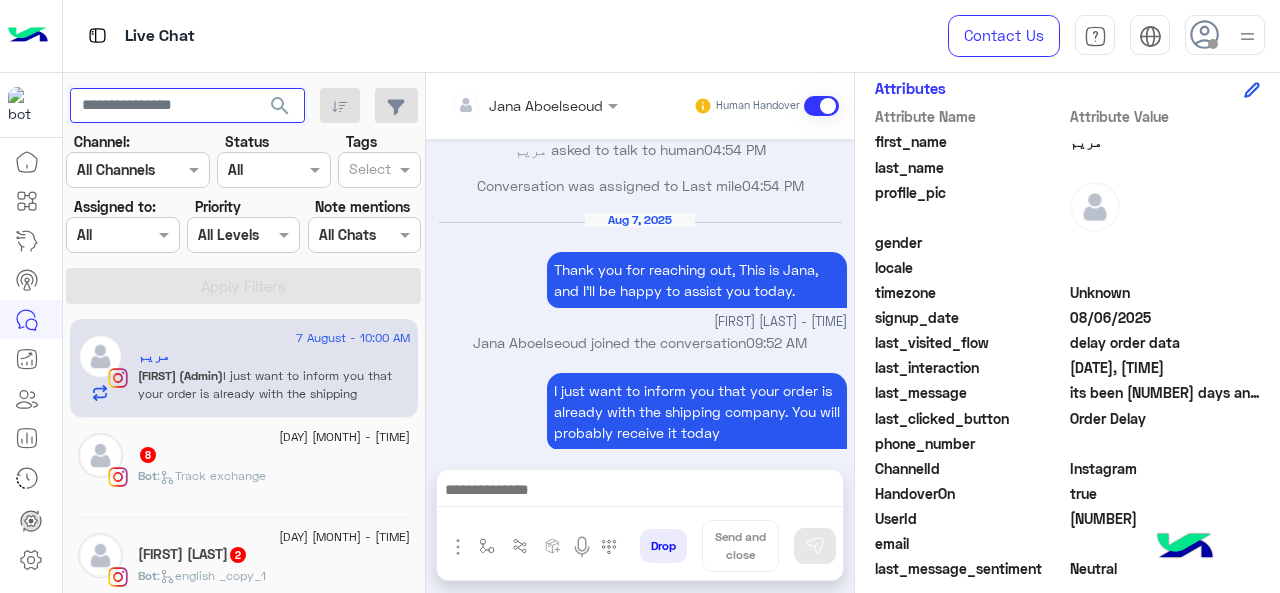 click at bounding box center [187, 106] 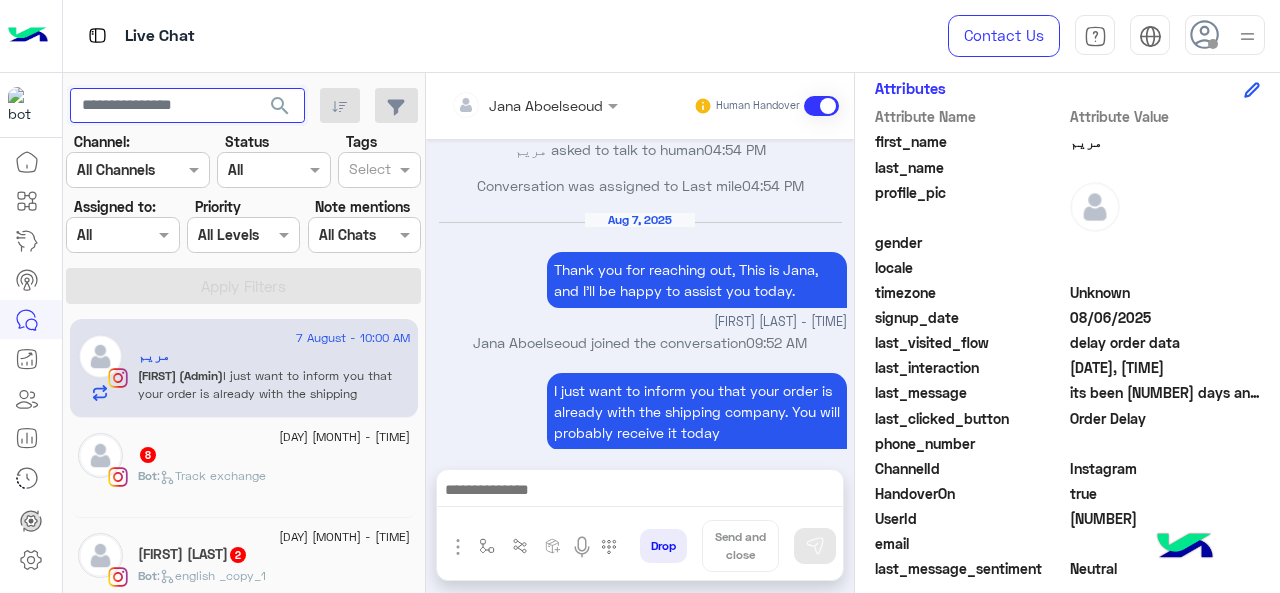 paste on "**********" 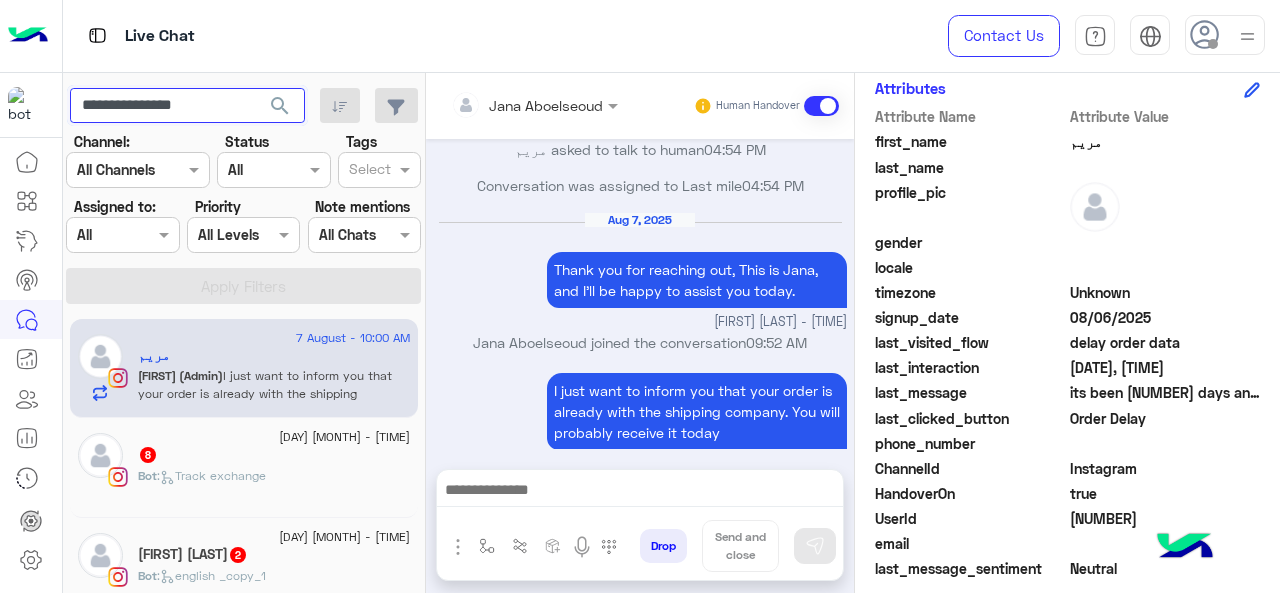 type on "**********" 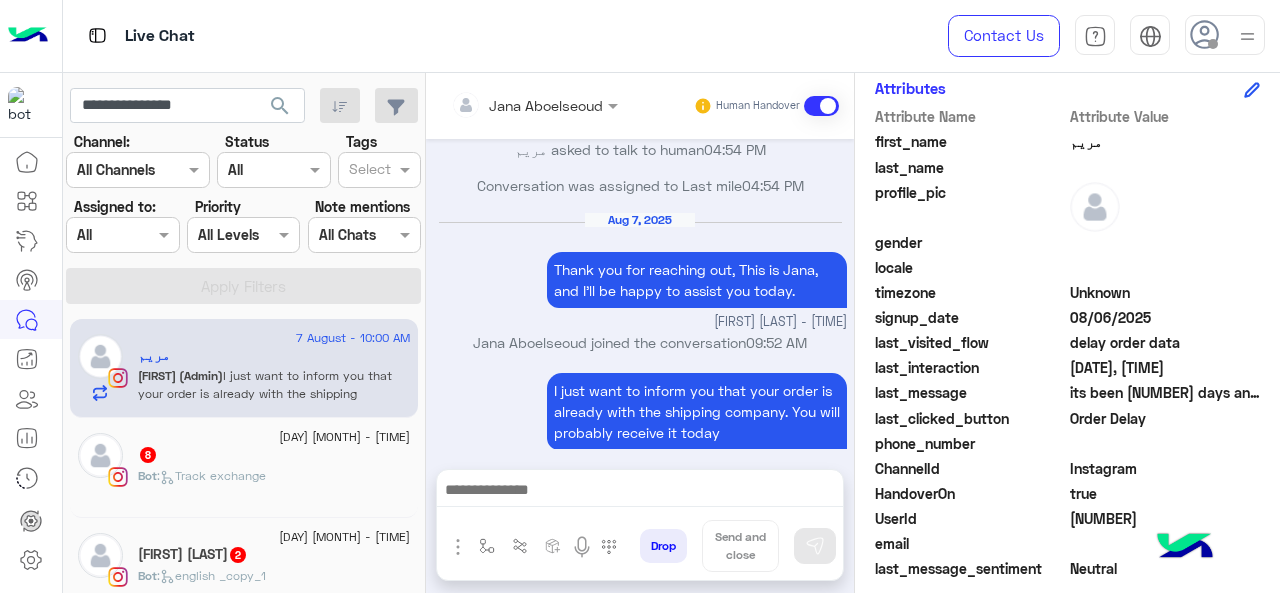 click on "search" 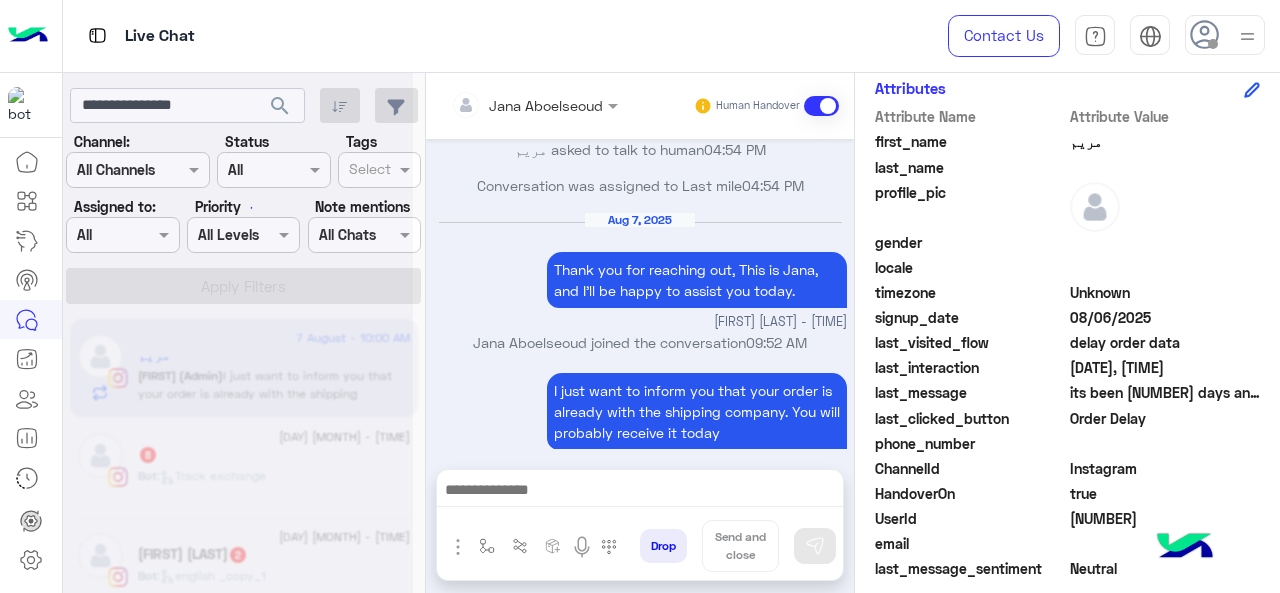 scroll, scrollTop: 527, scrollLeft: 0, axis: vertical 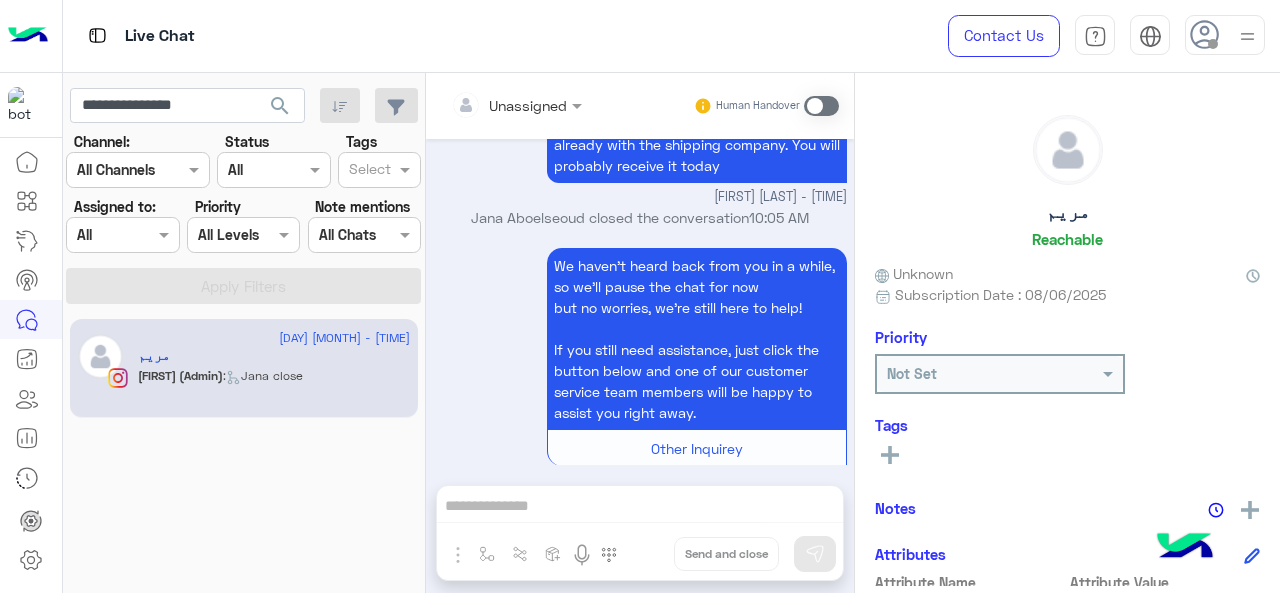 click 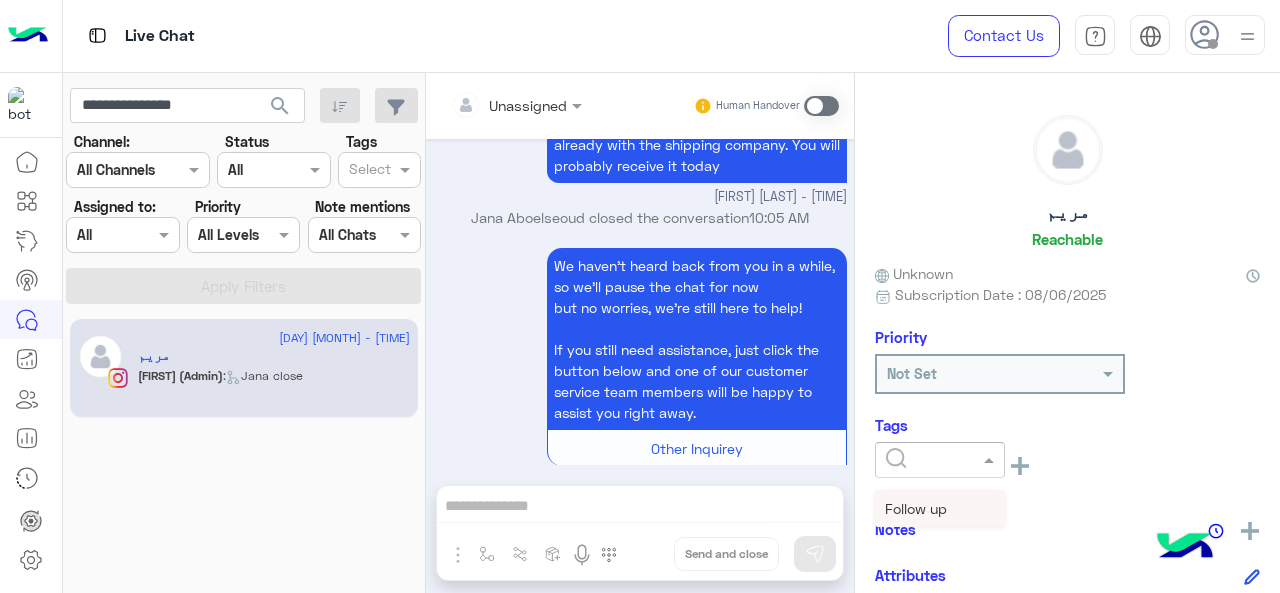 click 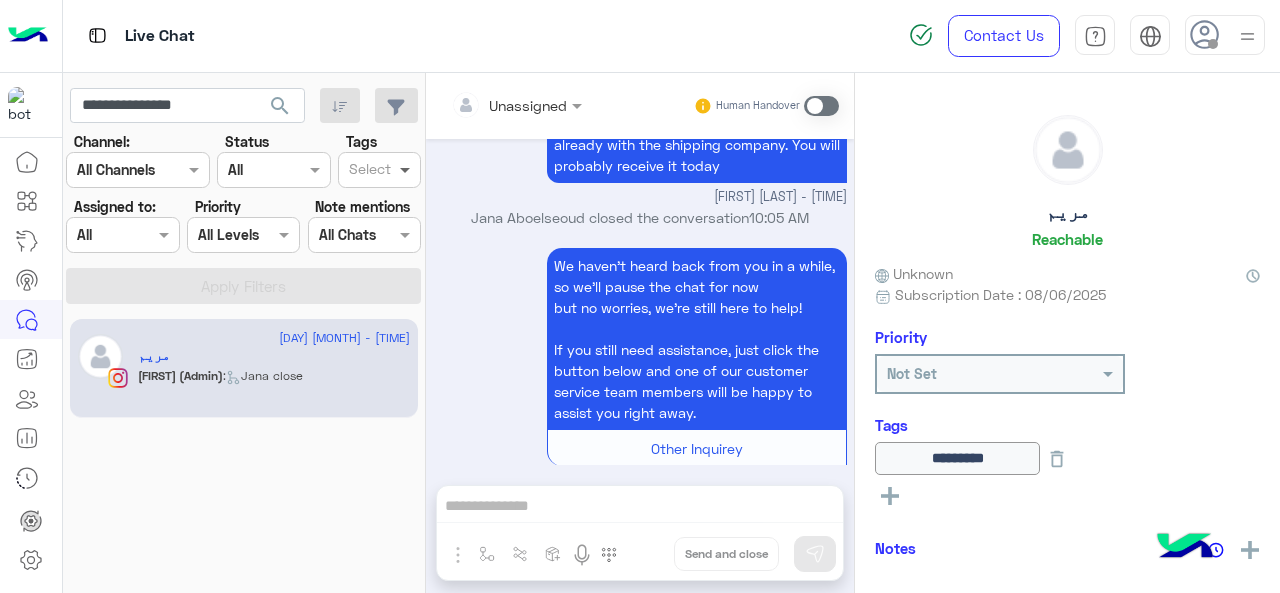 click at bounding box center [407, 169] 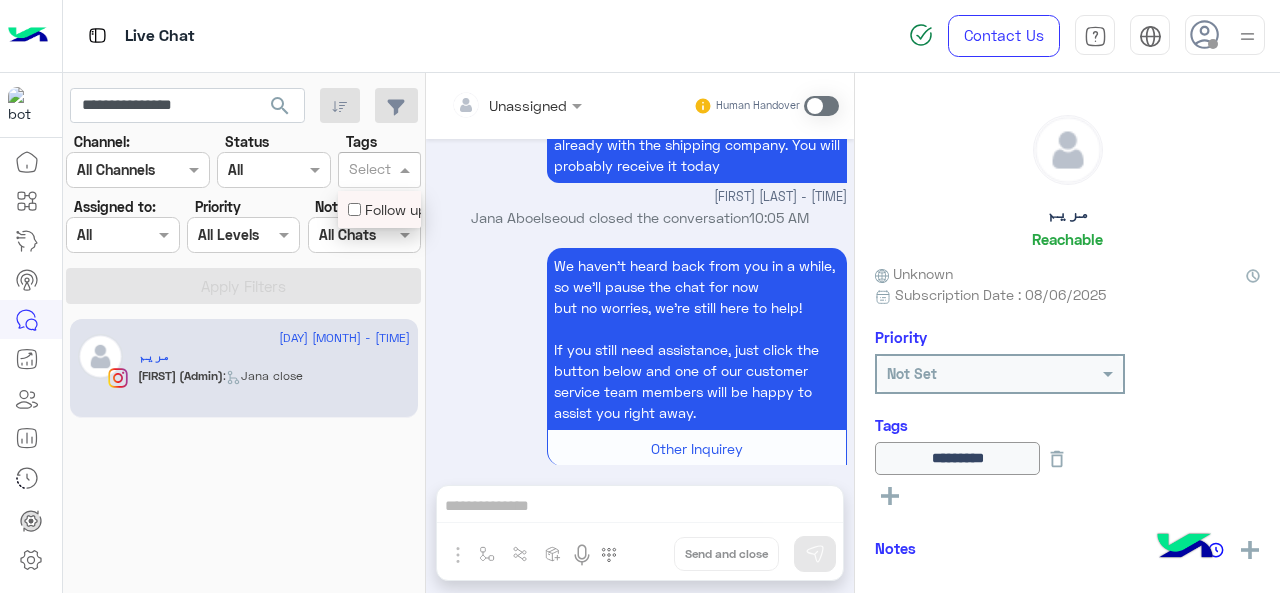 click on "Follow up" at bounding box center (379, 209) 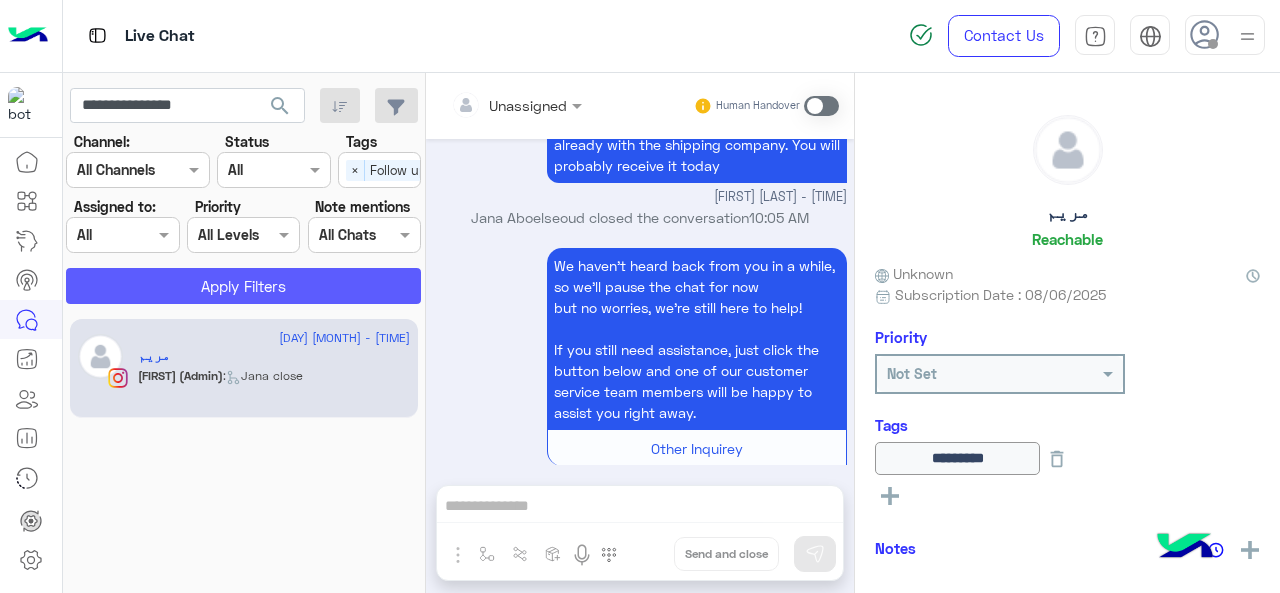 click on "Apply Filters" 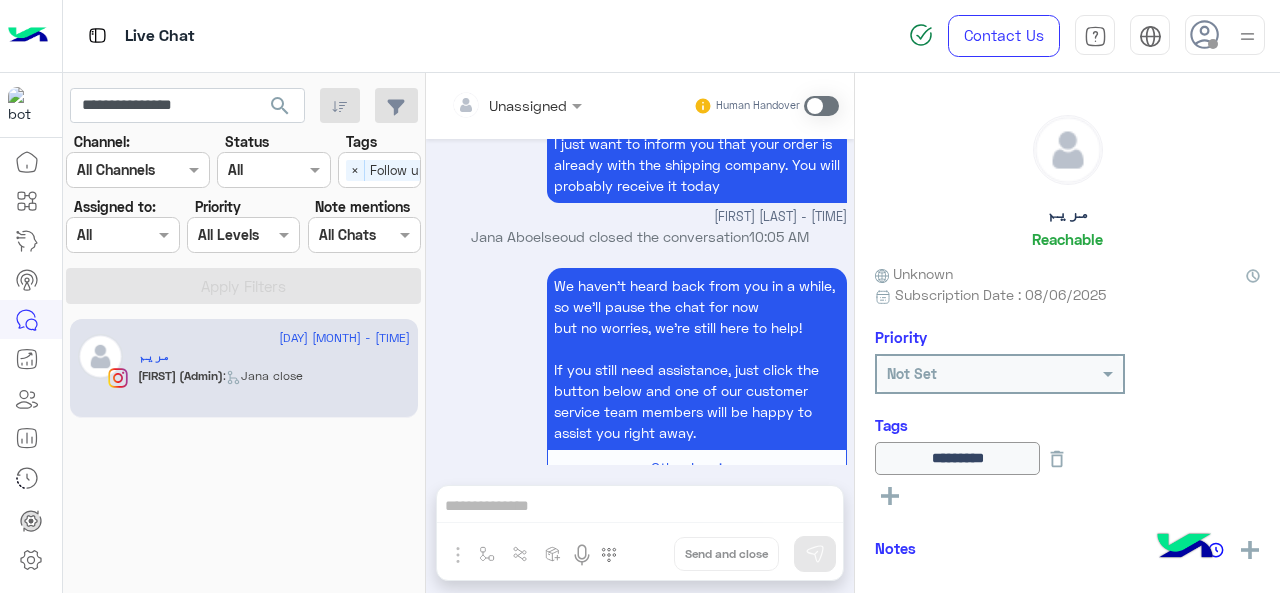 scroll, scrollTop: 706, scrollLeft: 0, axis: vertical 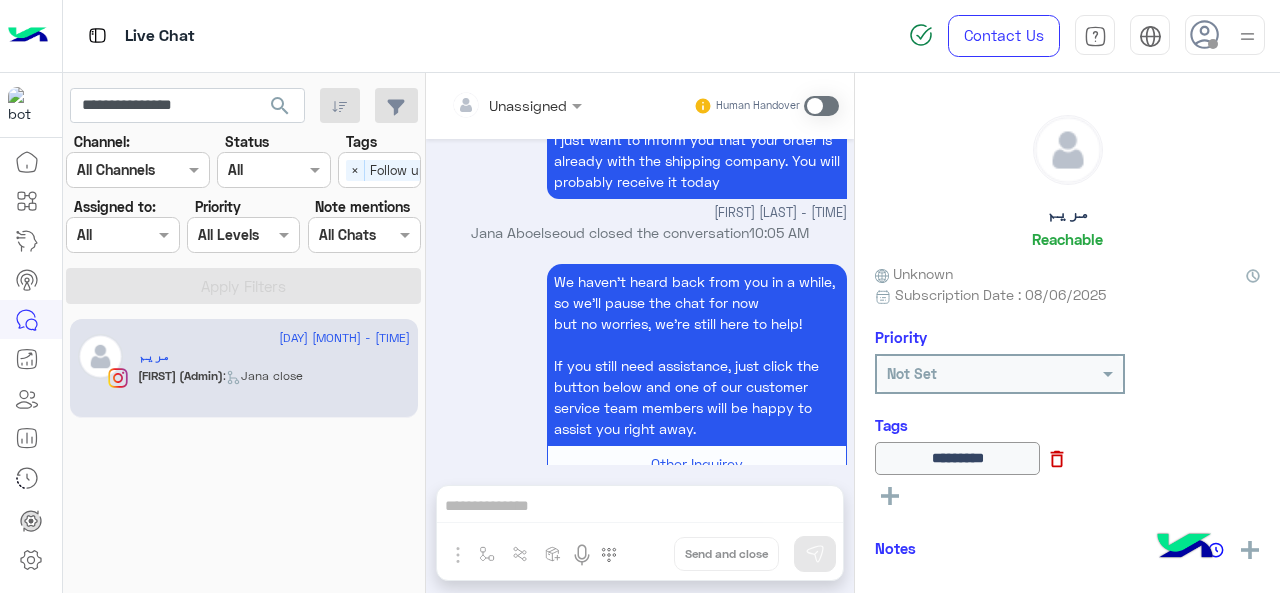 click 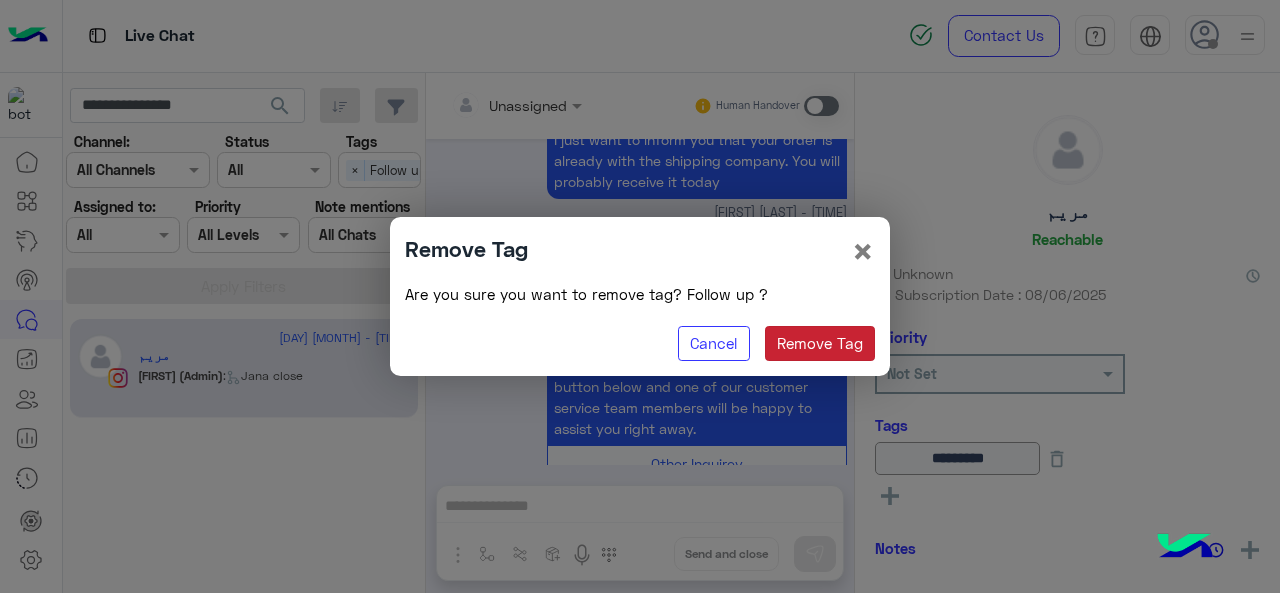 click on "Remove Tag" 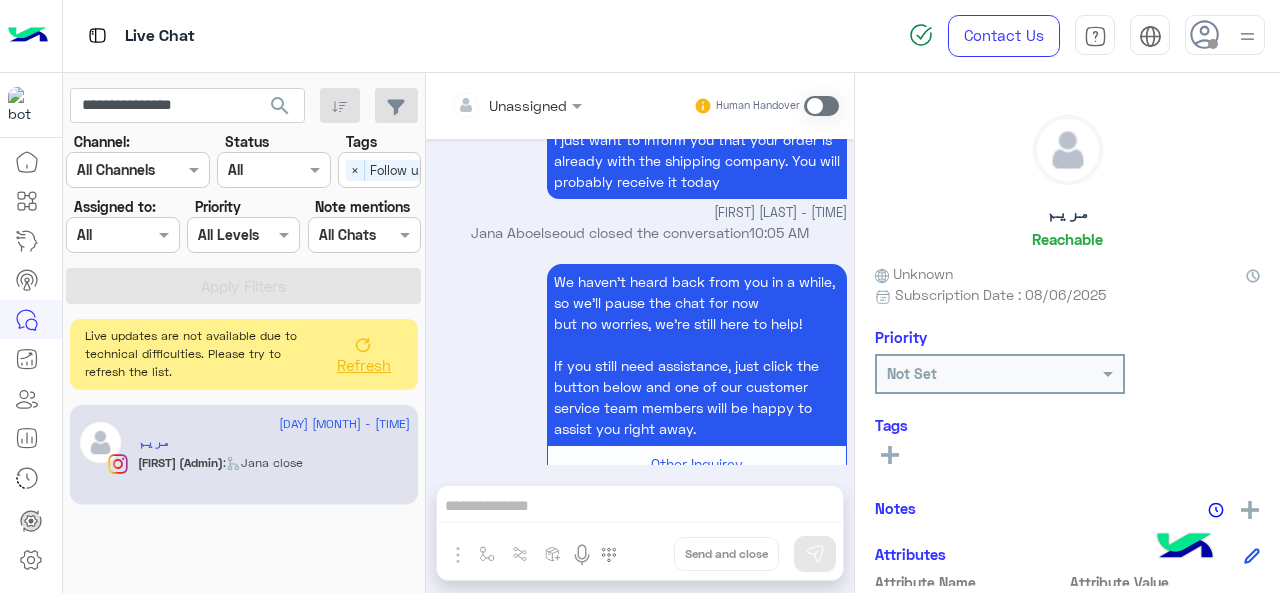 click on "Refresh" 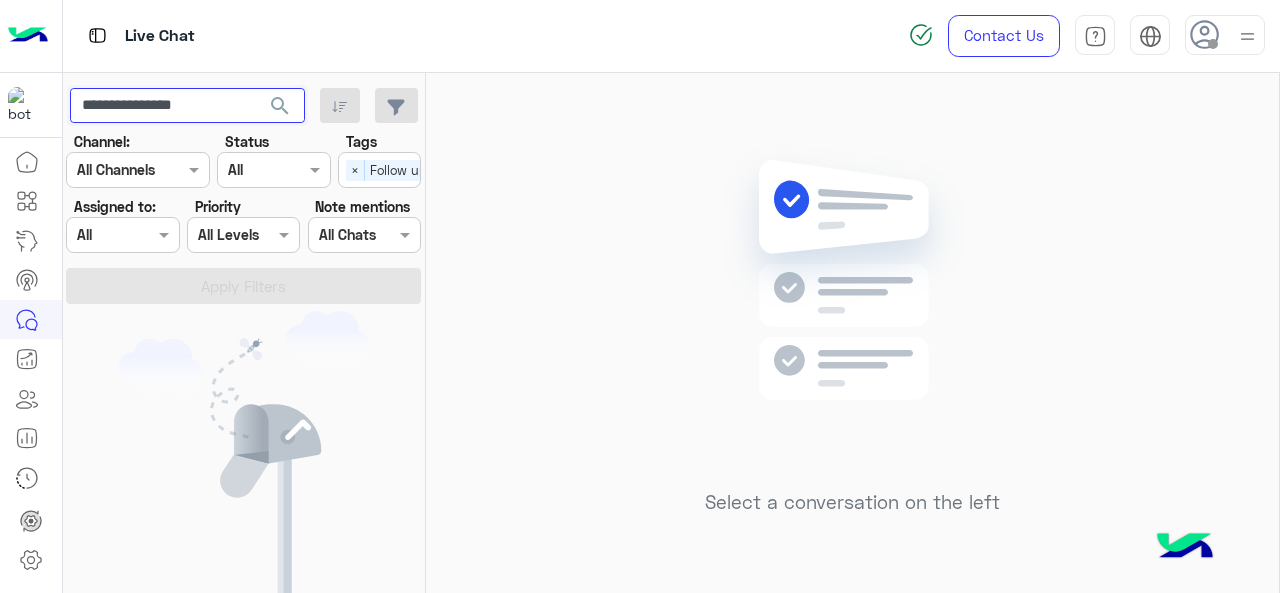click on "**********" at bounding box center (187, 106) 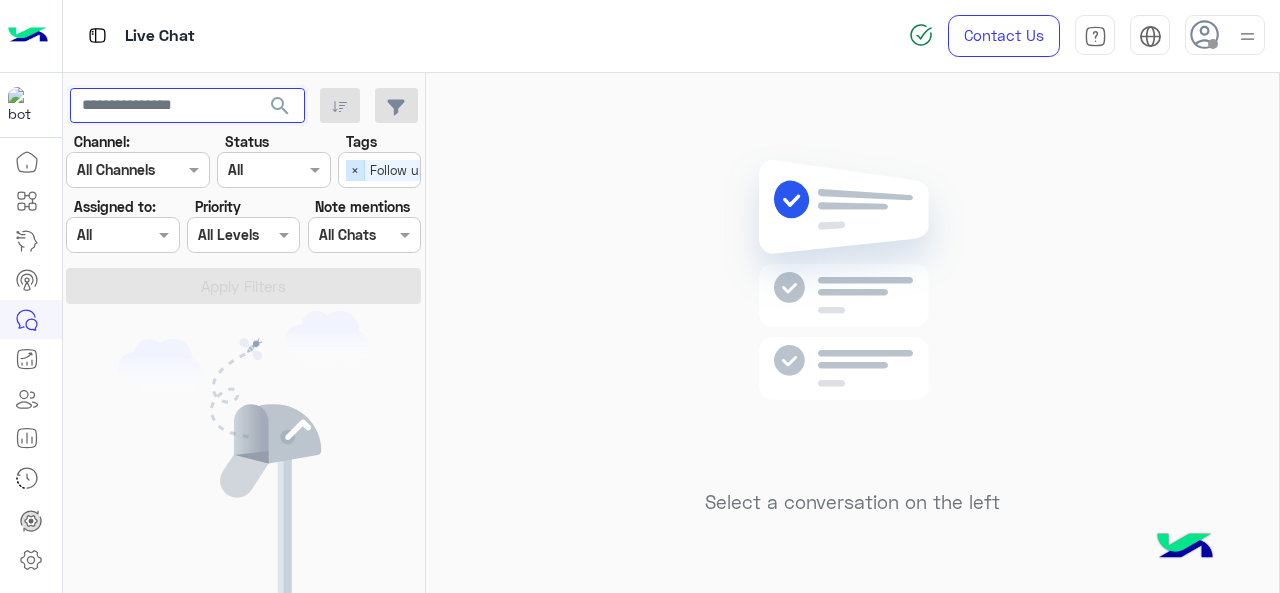 click on "×" at bounding box center (355, 170) 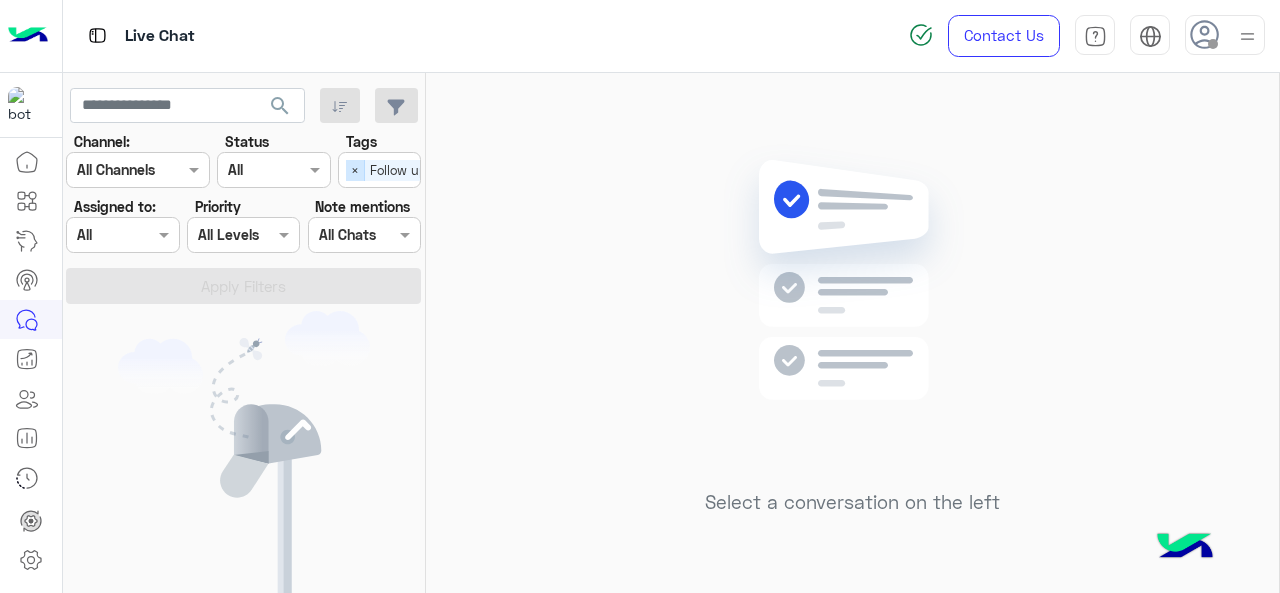 scroll, scrollTop: 0, scrollLeft: 0, axis: both 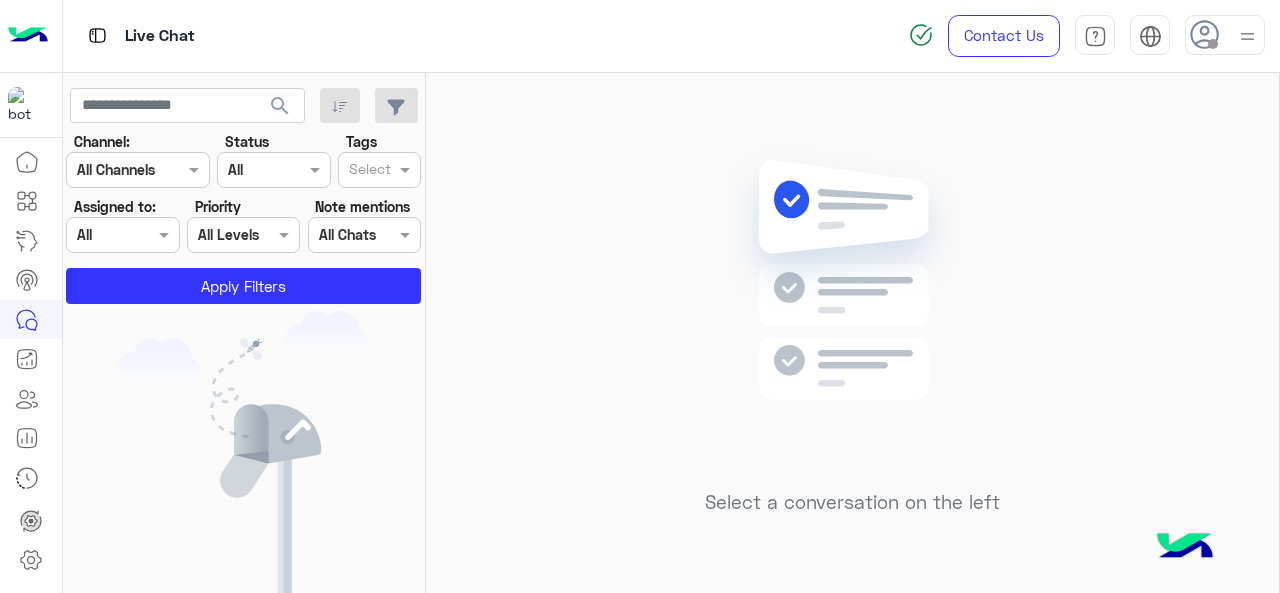 click on "search" 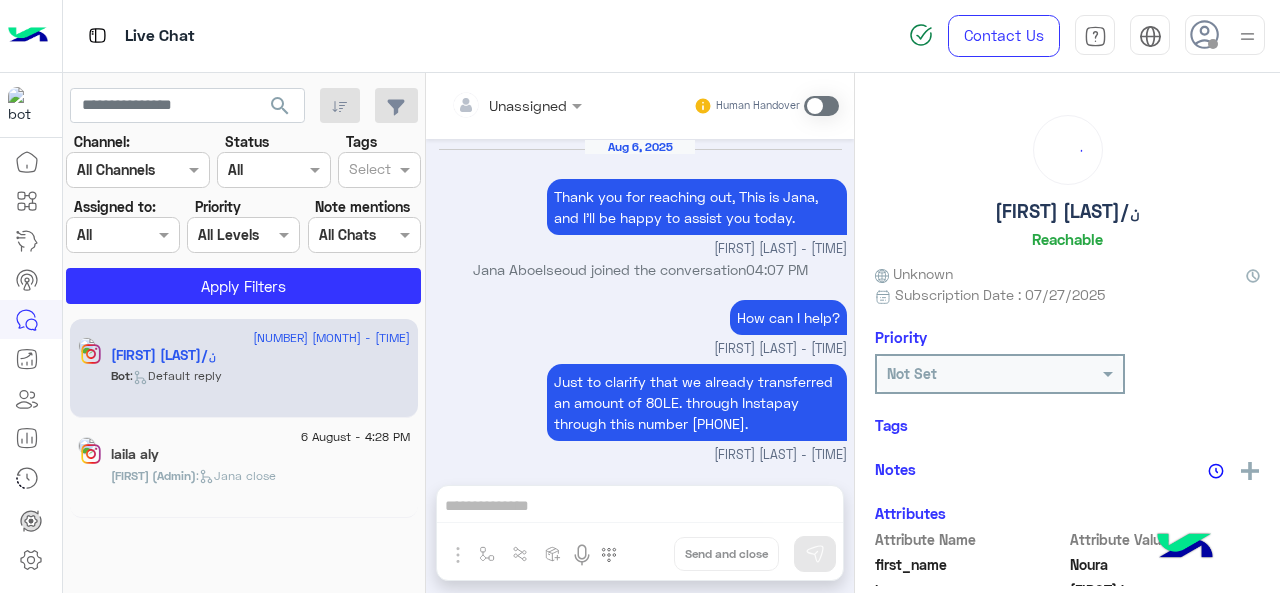scroll, scrollTop: 883, scrollLeft: 0, axis: vertical 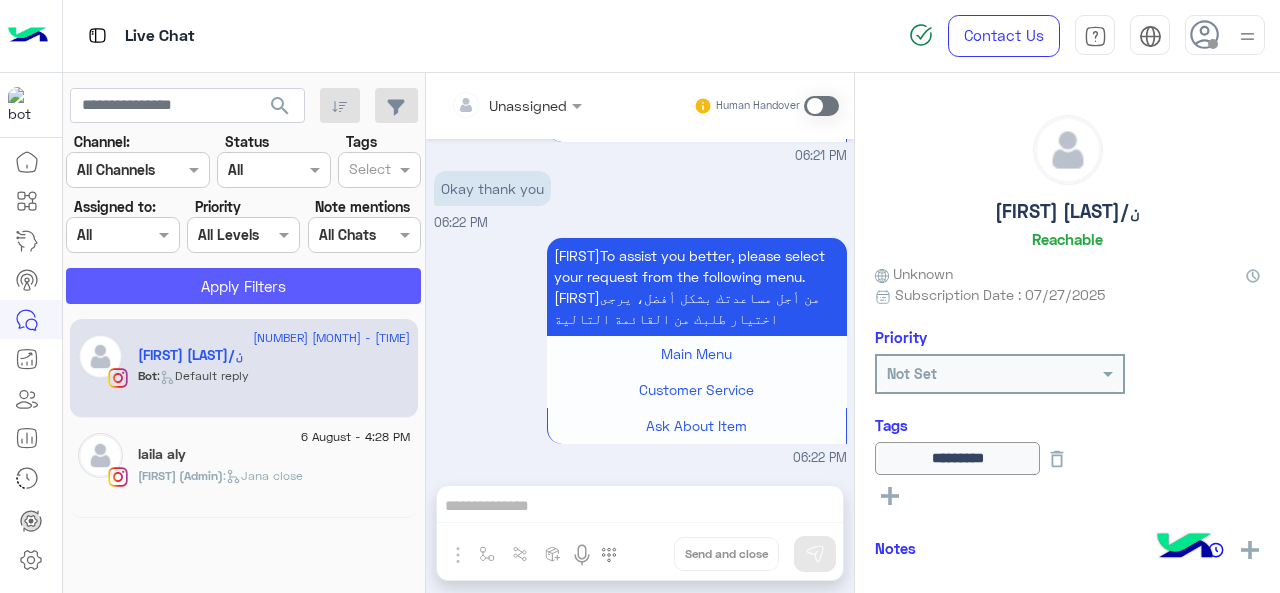 click on "Apply Filters" 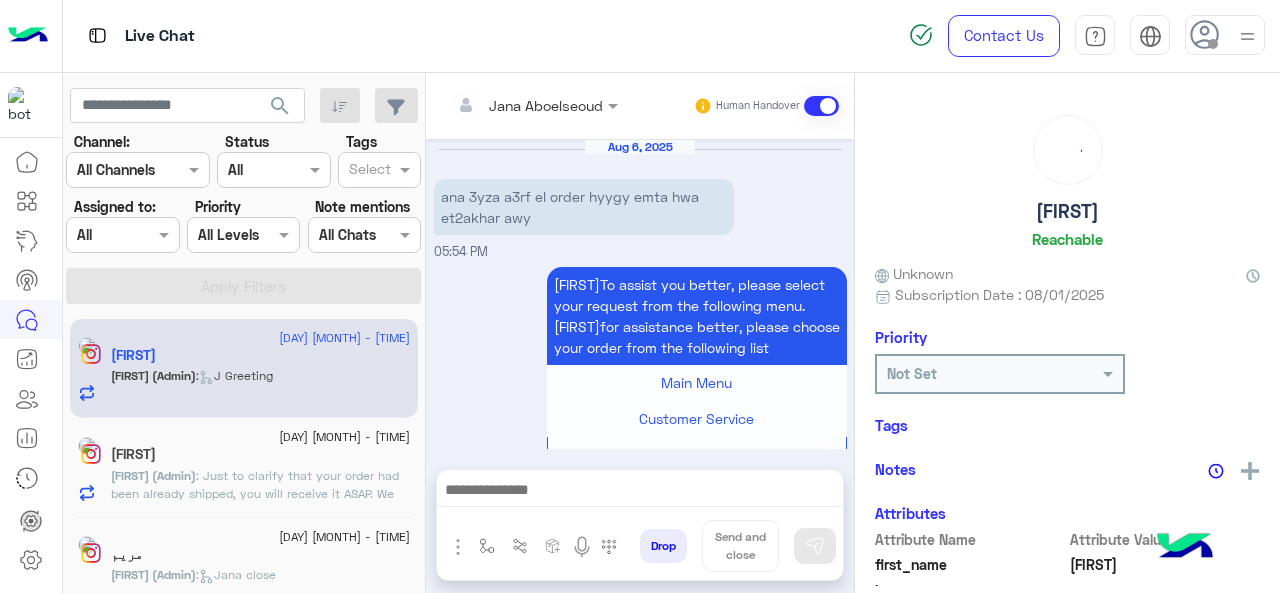 scroll, scrollTop: 950, scrollLeft: 0, axis: vertical 